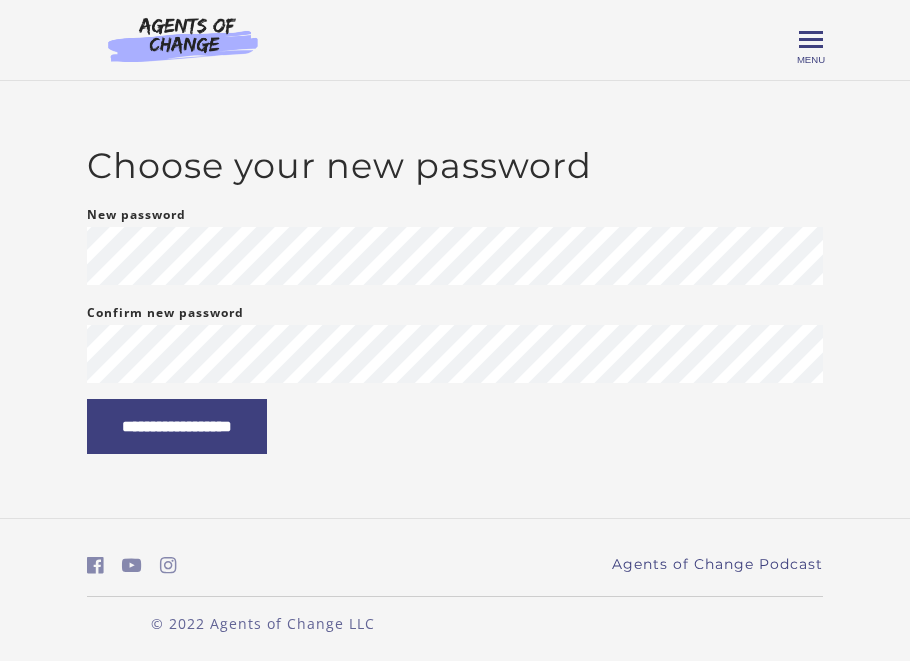 scroll, scrollTop: 0, scrollLeft: 0, axis: both 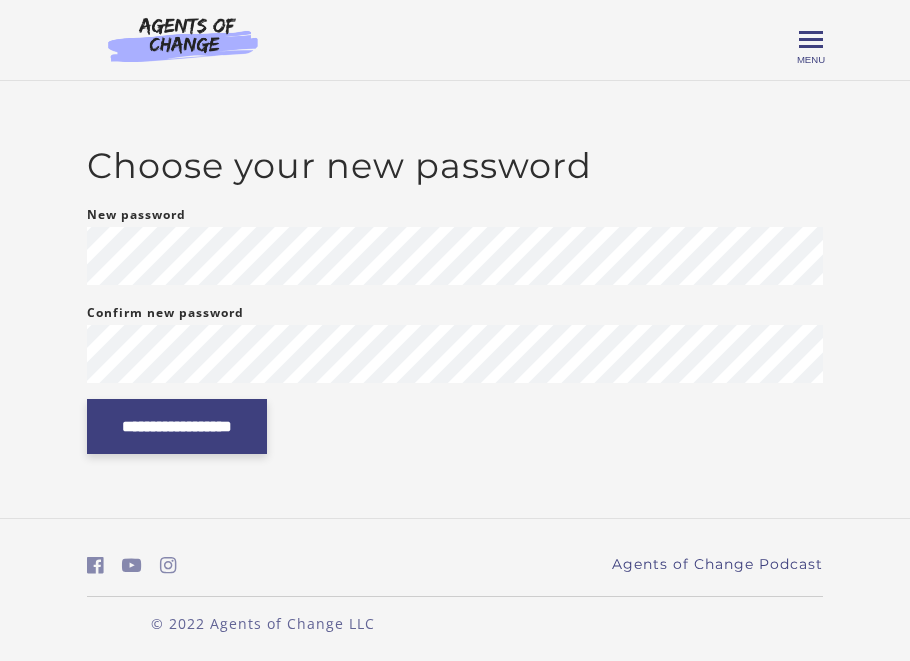 click on "**********" at bounding box center (177, 426) 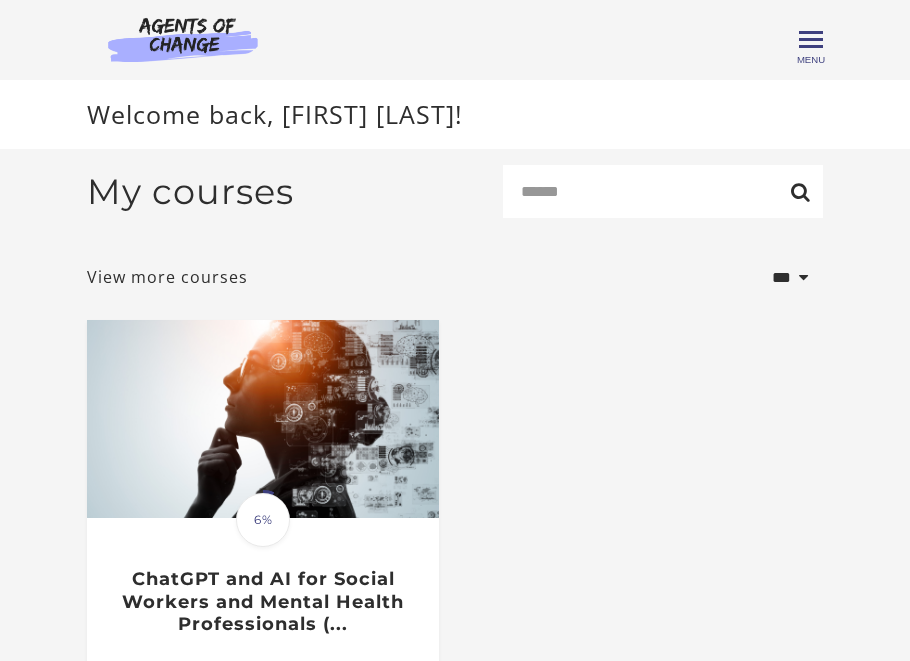 scroll, scrollTop: 0, scrollLeft: 0, axis: both 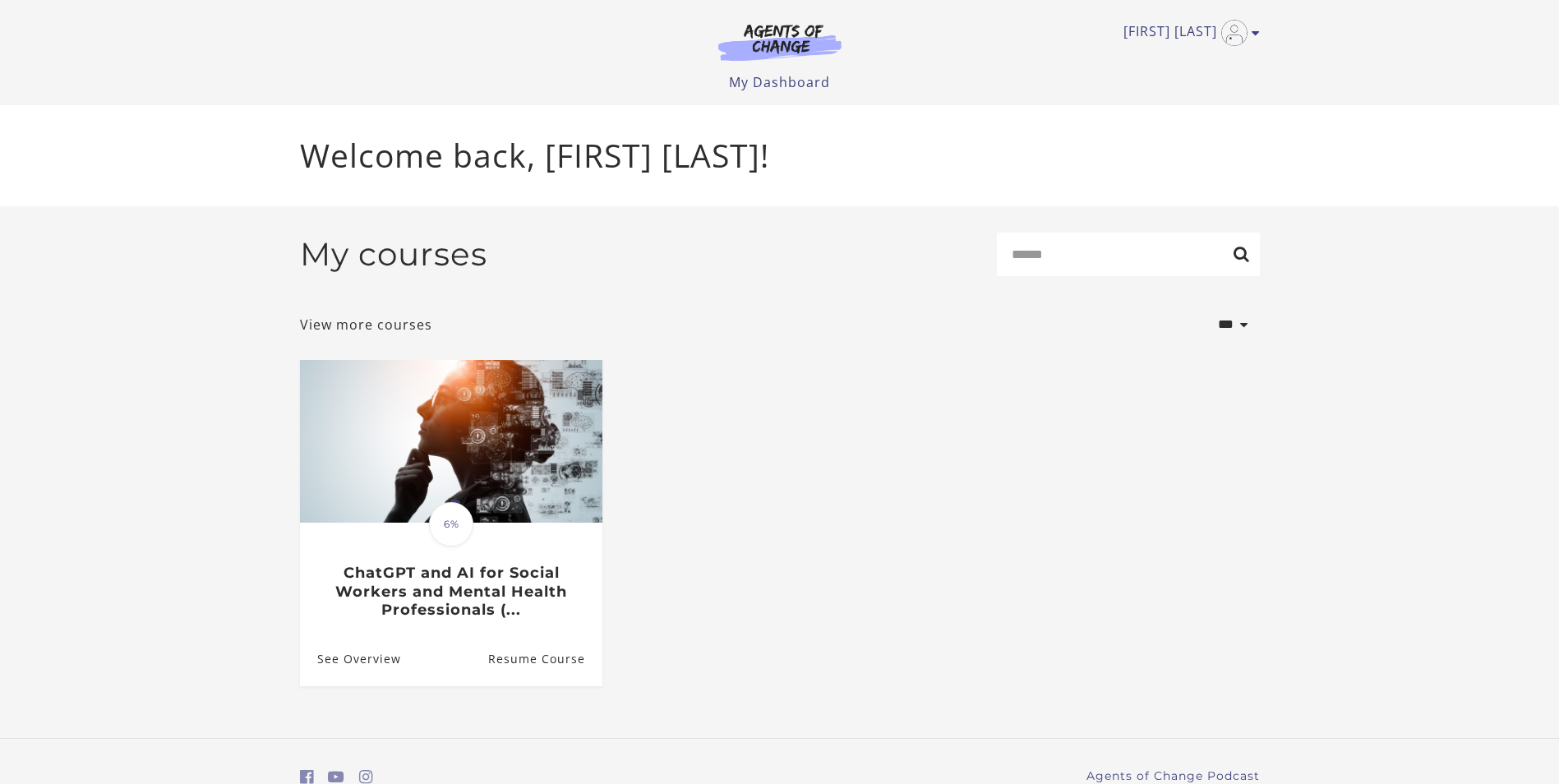 click at bounding box center [780, 42] 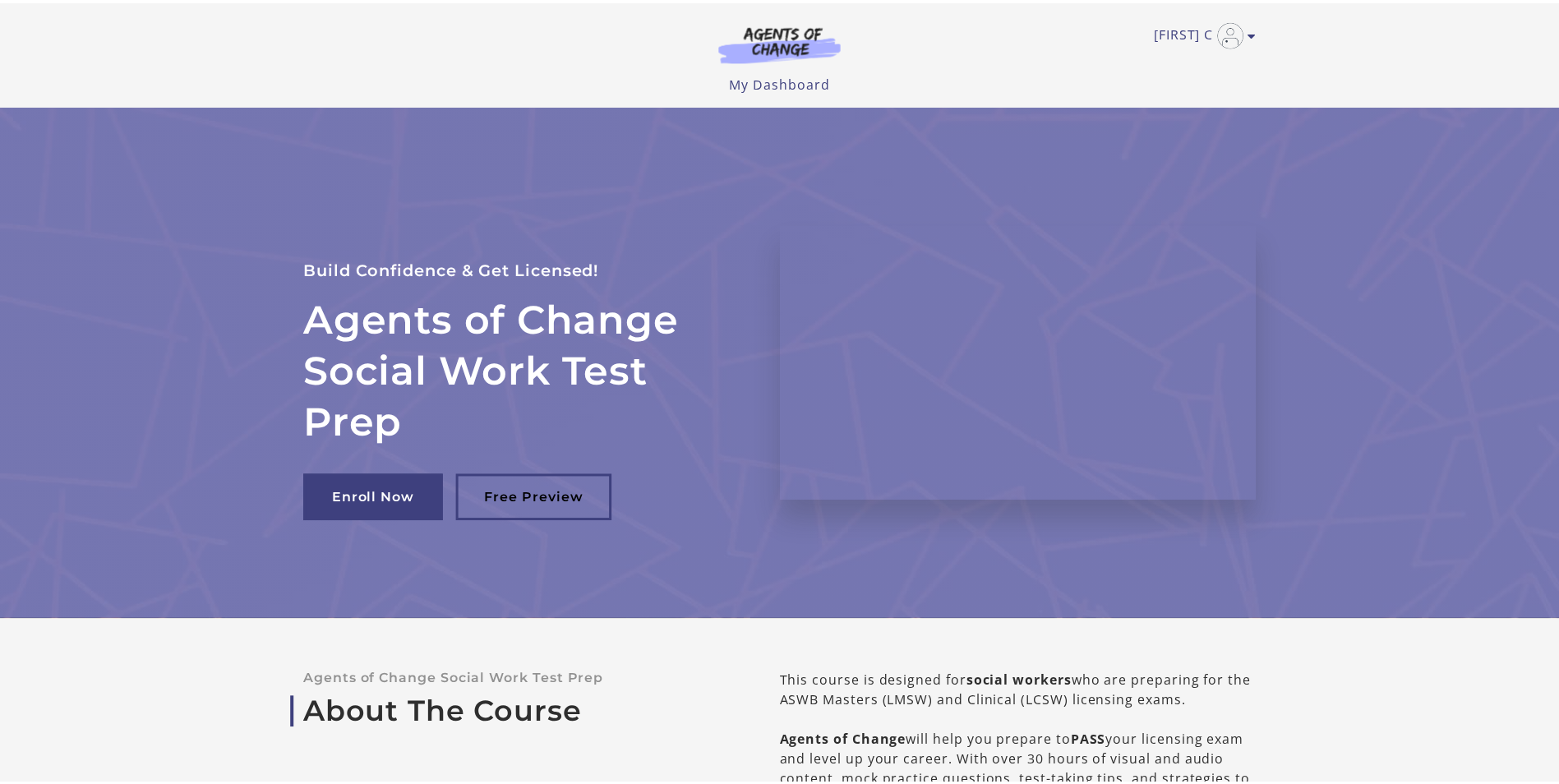 scroll, scrollTop: 0, scrollLeft: 0, axis: both 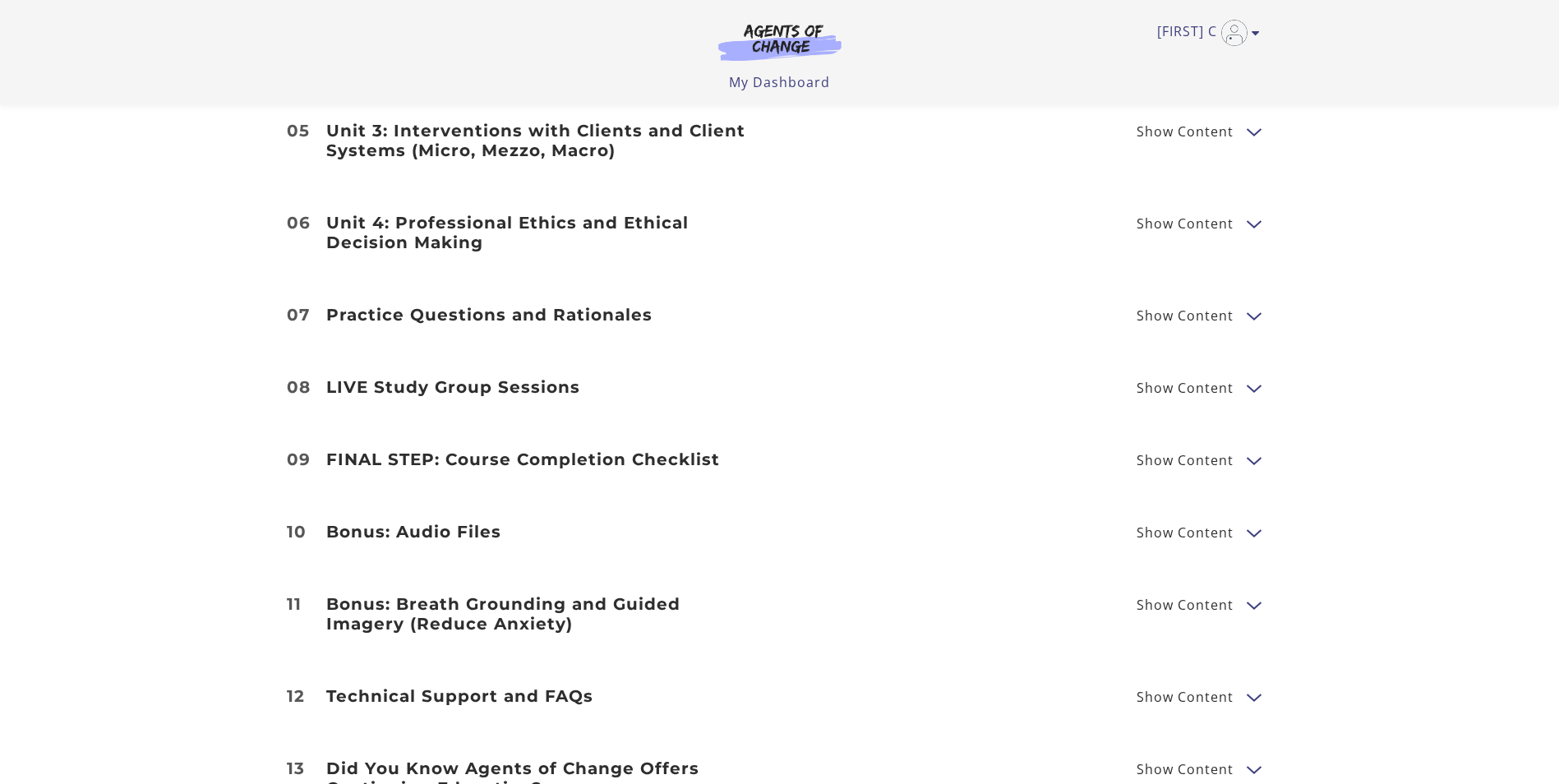 click on "[FIRST] C
My Account
Support
Sign Out
Toggle menu
Menu
My Dashboard
My Account
Support
Sign Out" at bounding box center (780, 53) 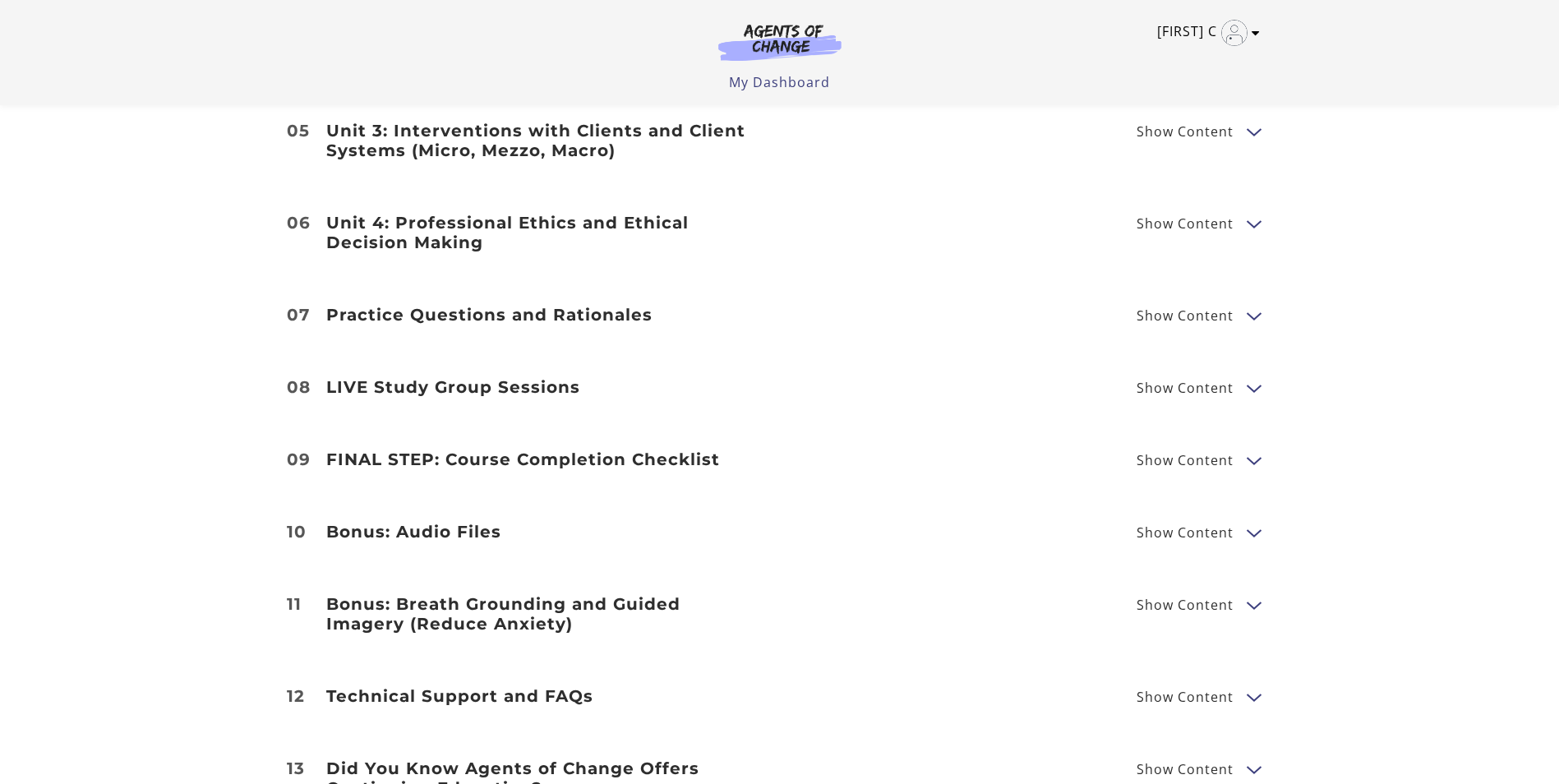 click at bounding box center [1256, 33] 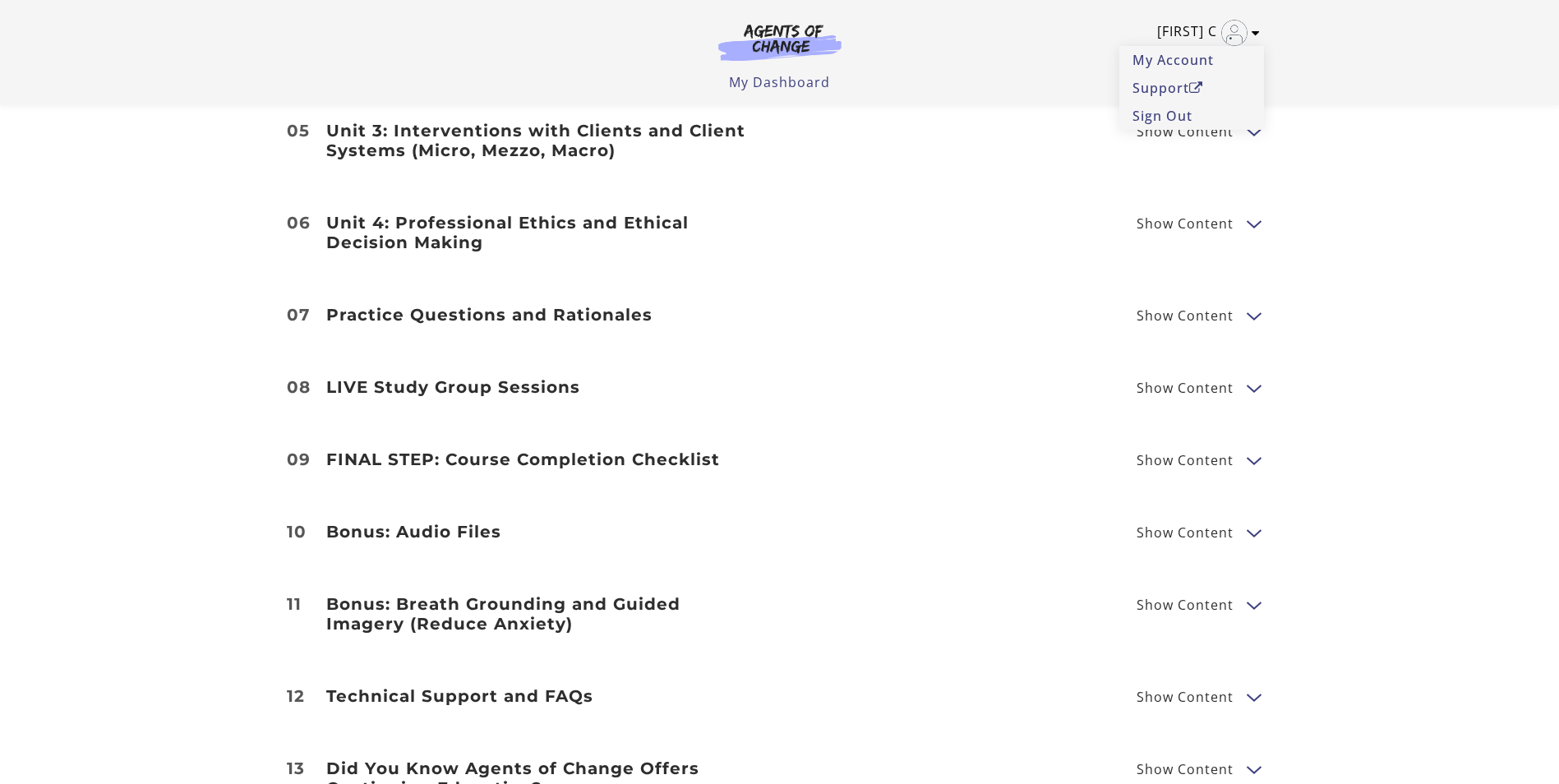 click at bounding box center [1256, 33] 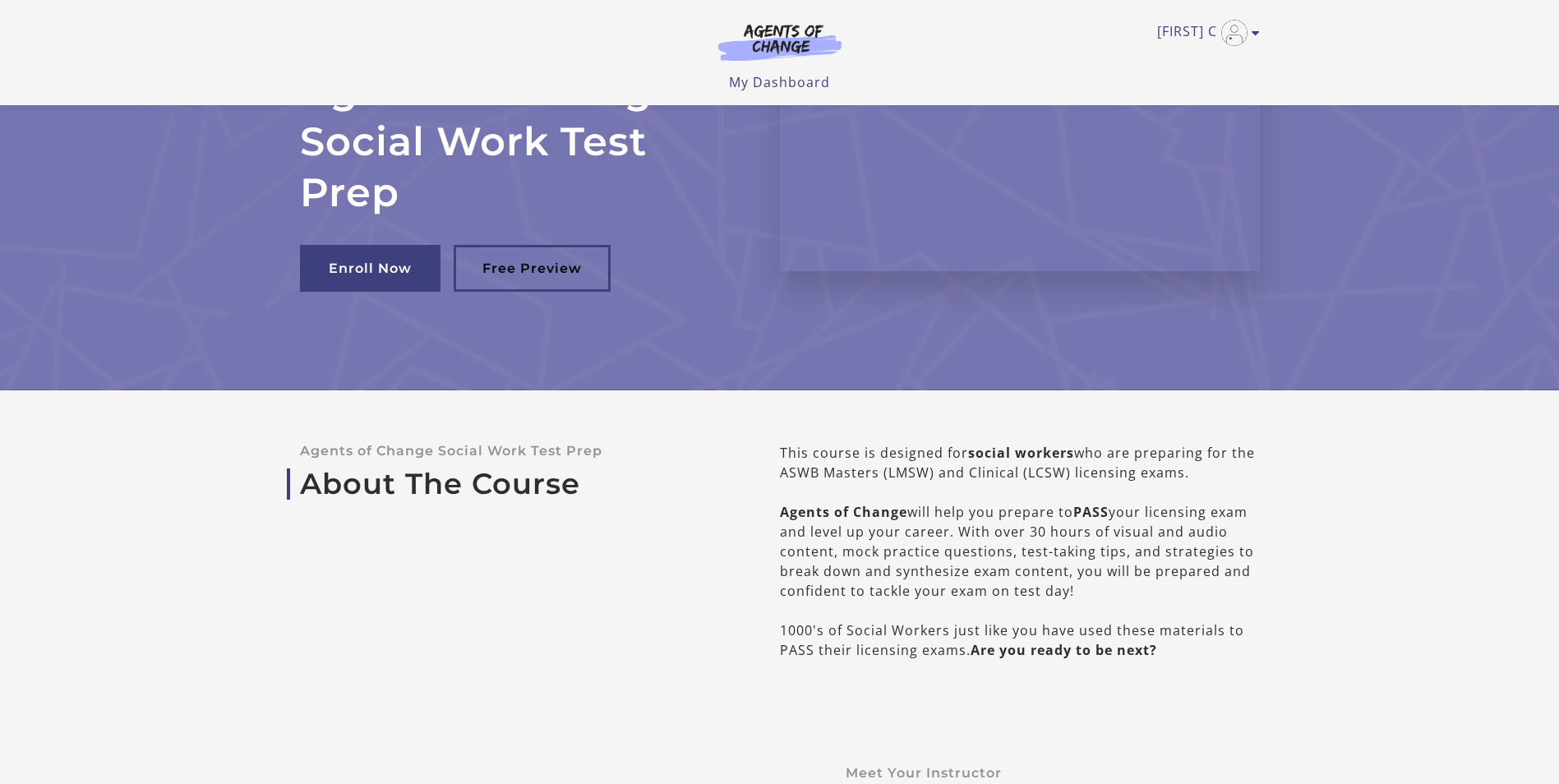 scroll, scrollTop: 0, scrollLeft: 0, axis: both 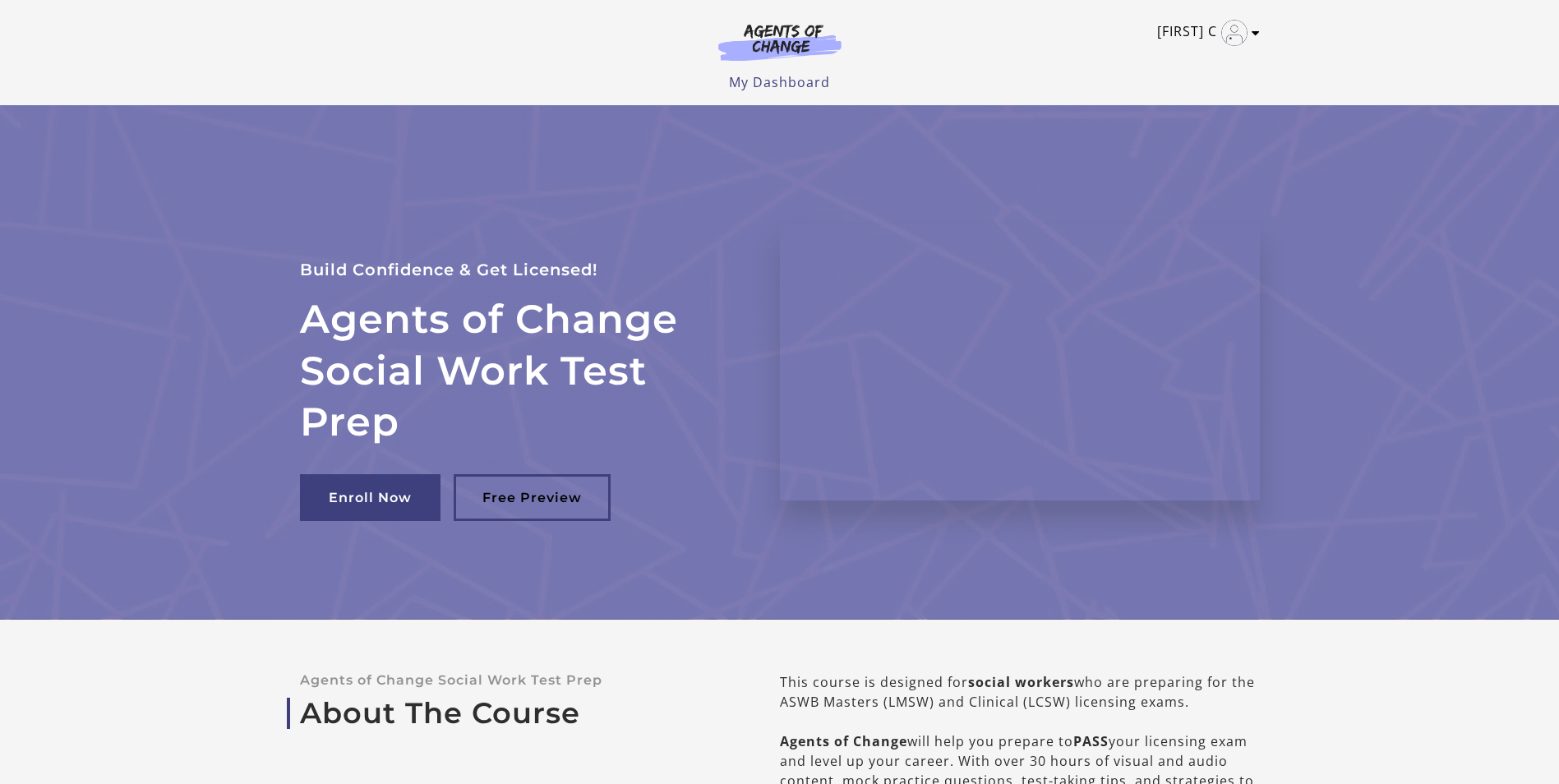 click on "[FIRST] [LAST]" at bounding box center [1204, 33] 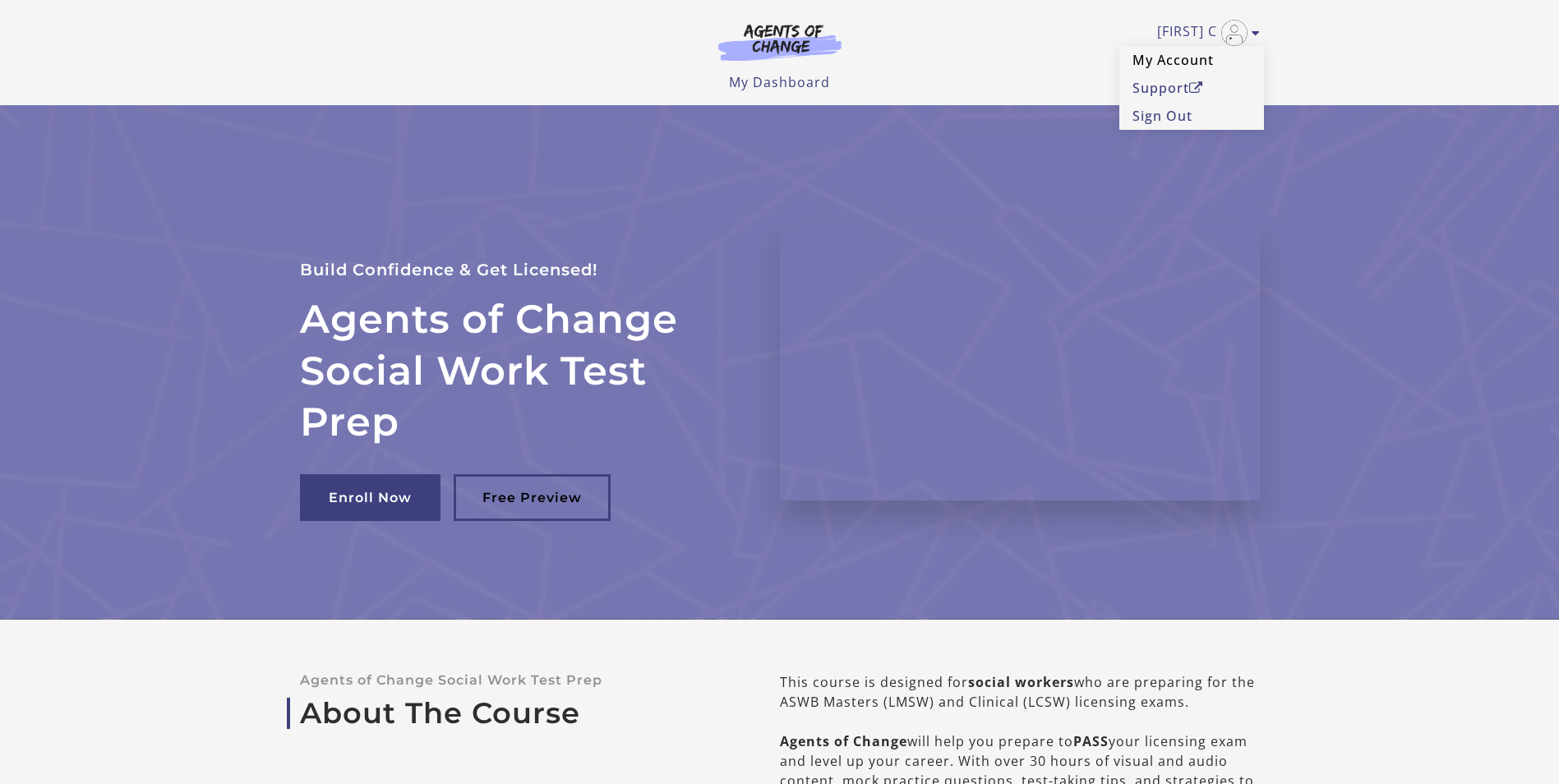 click on "My Account" at bounding box center (1192, 60) 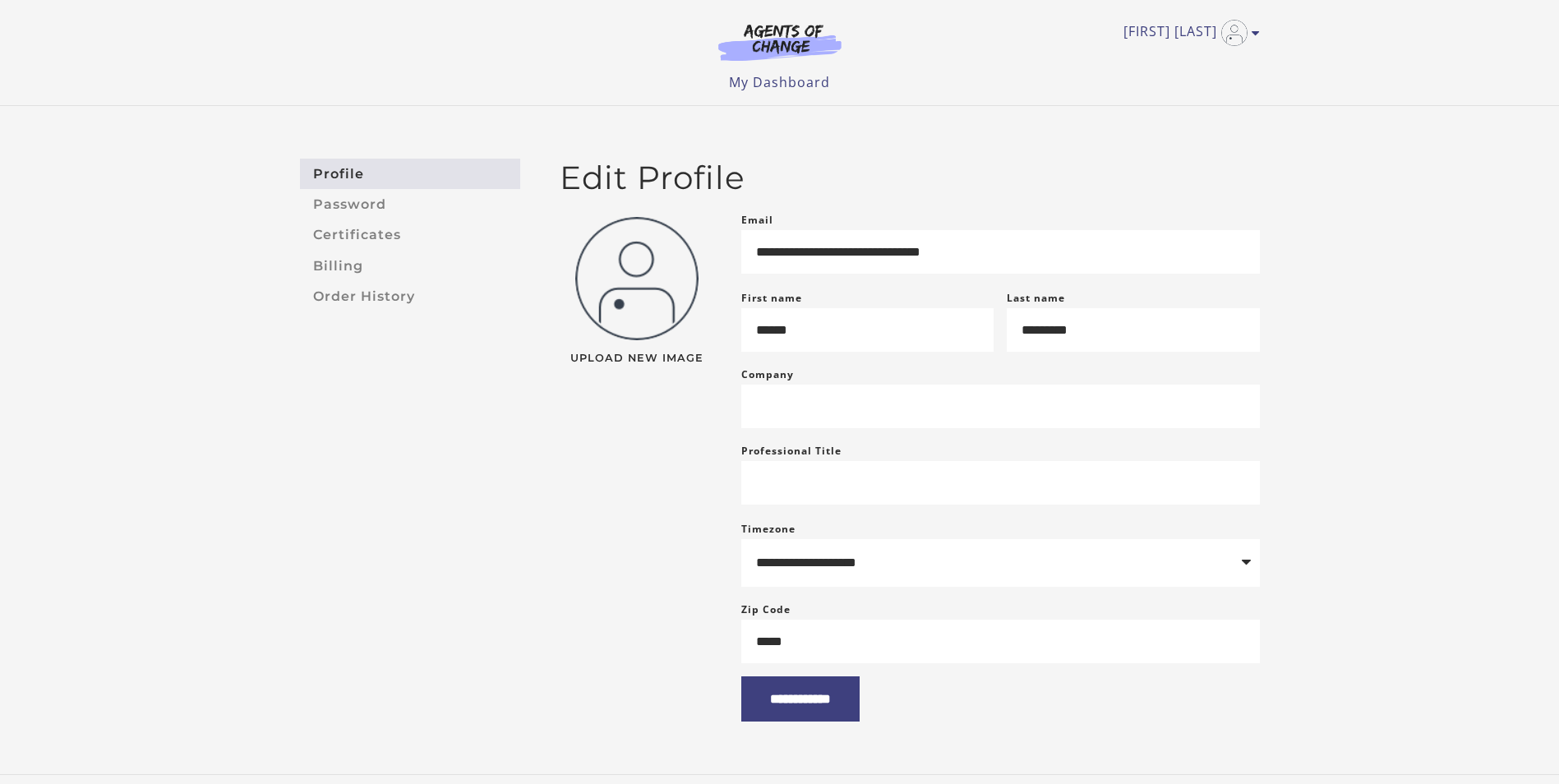 scroll, scrollTop: 0, scrollLeft: 0, axis: both 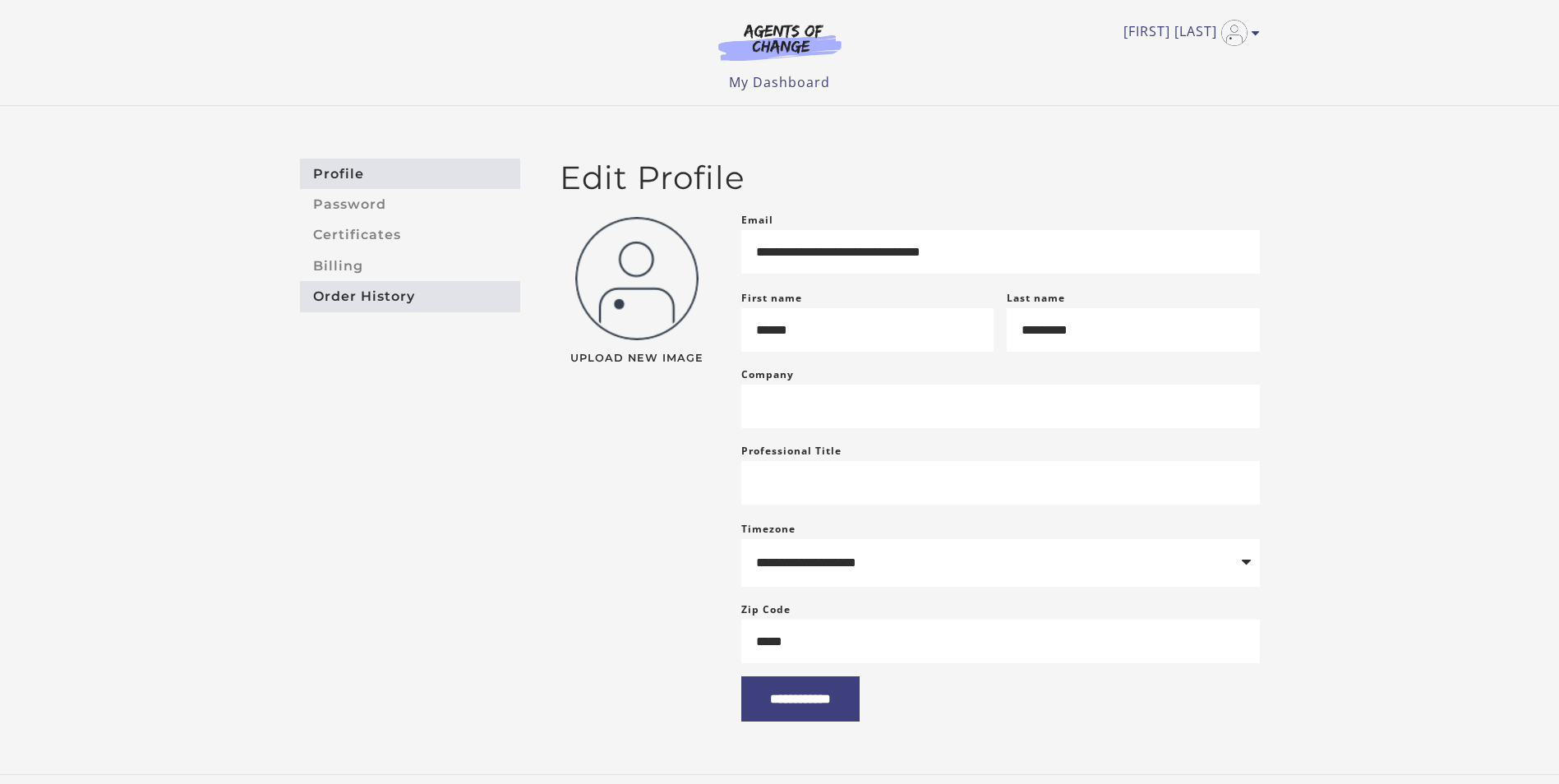 click on "Order History" at bounding box center (410, 296) 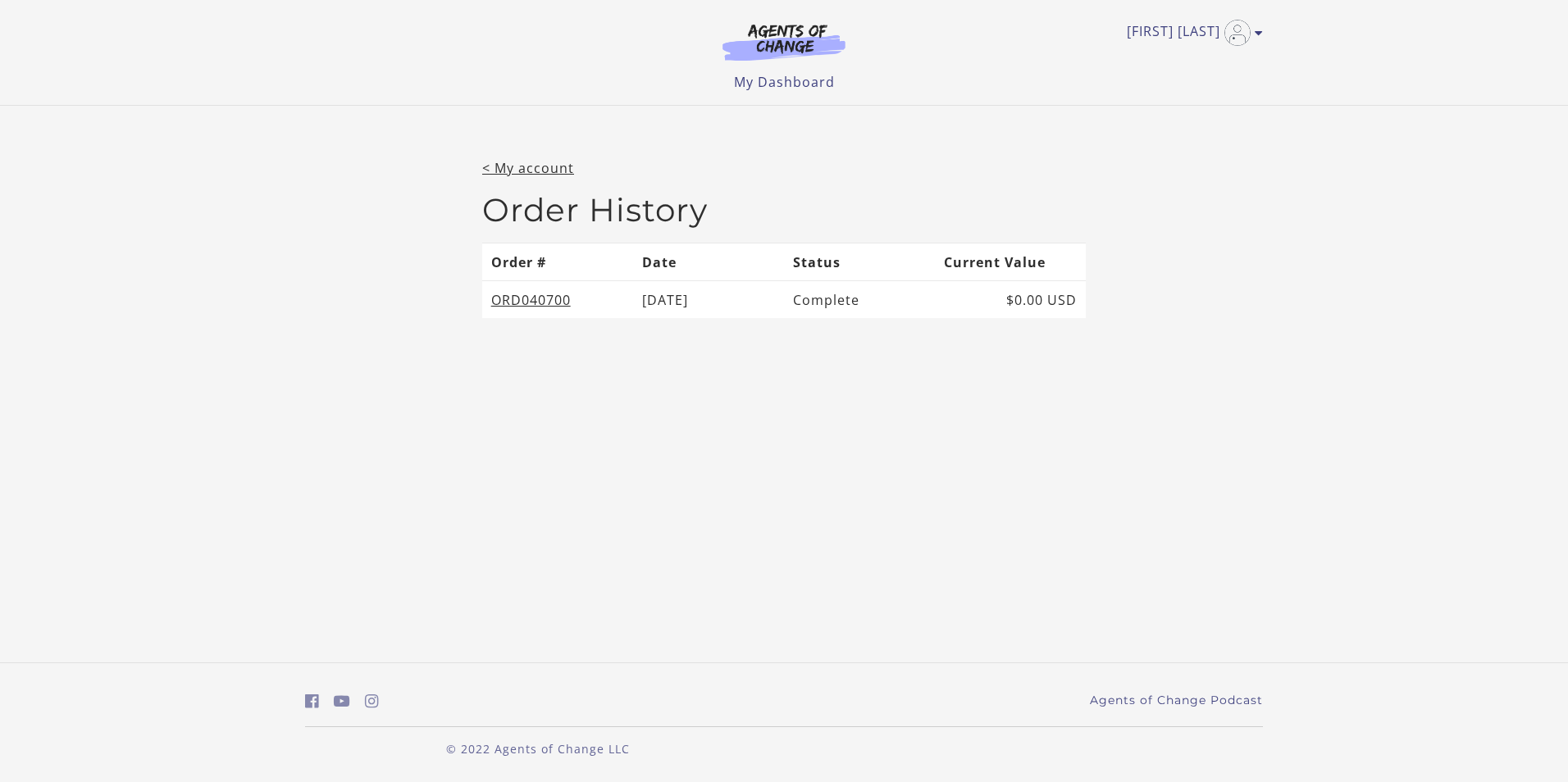 scroll, scrollTop: 0, scrollLeft: 0, axis: both 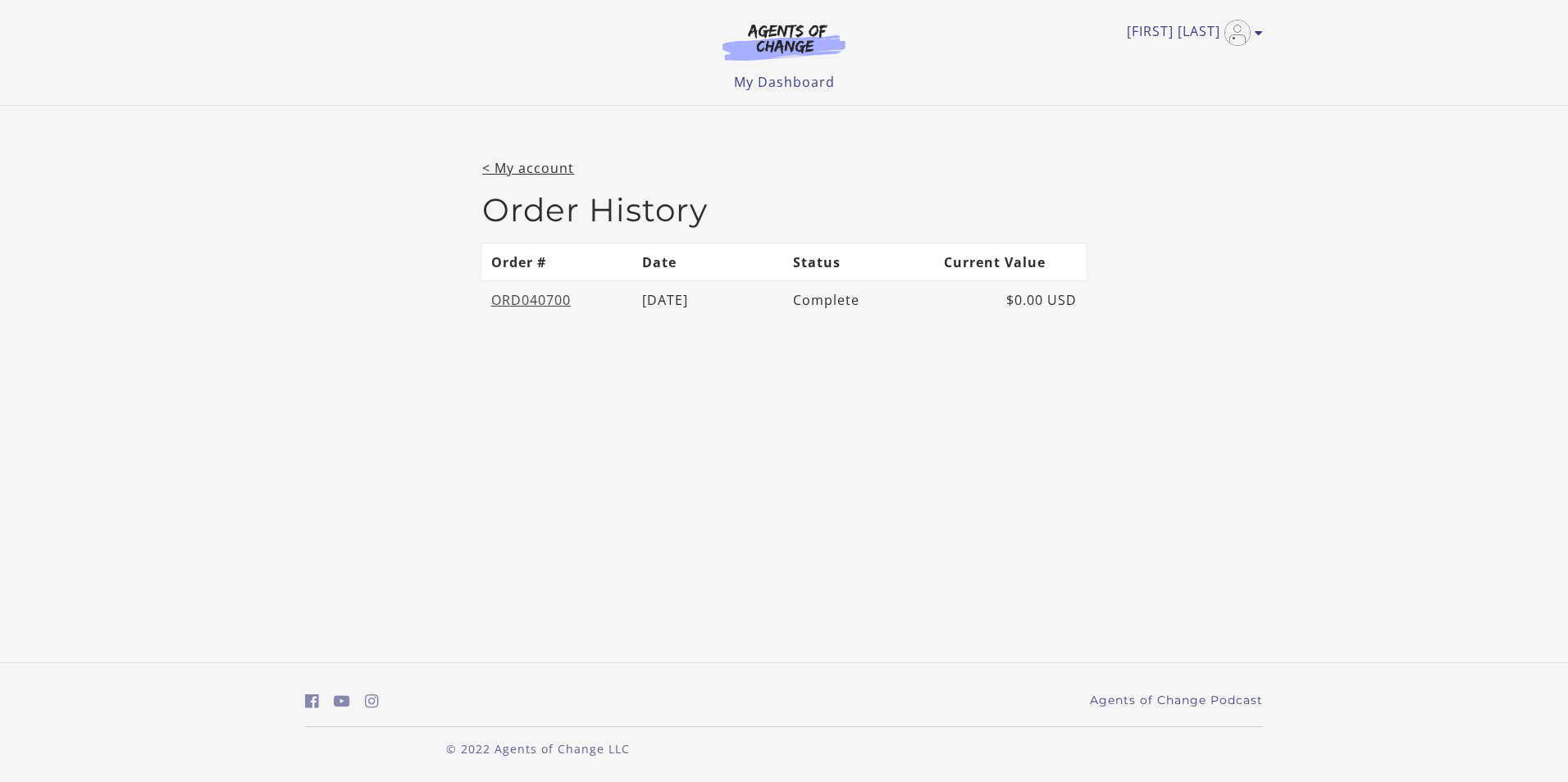 click on "ORD040700" at bounding box center (531, 300) 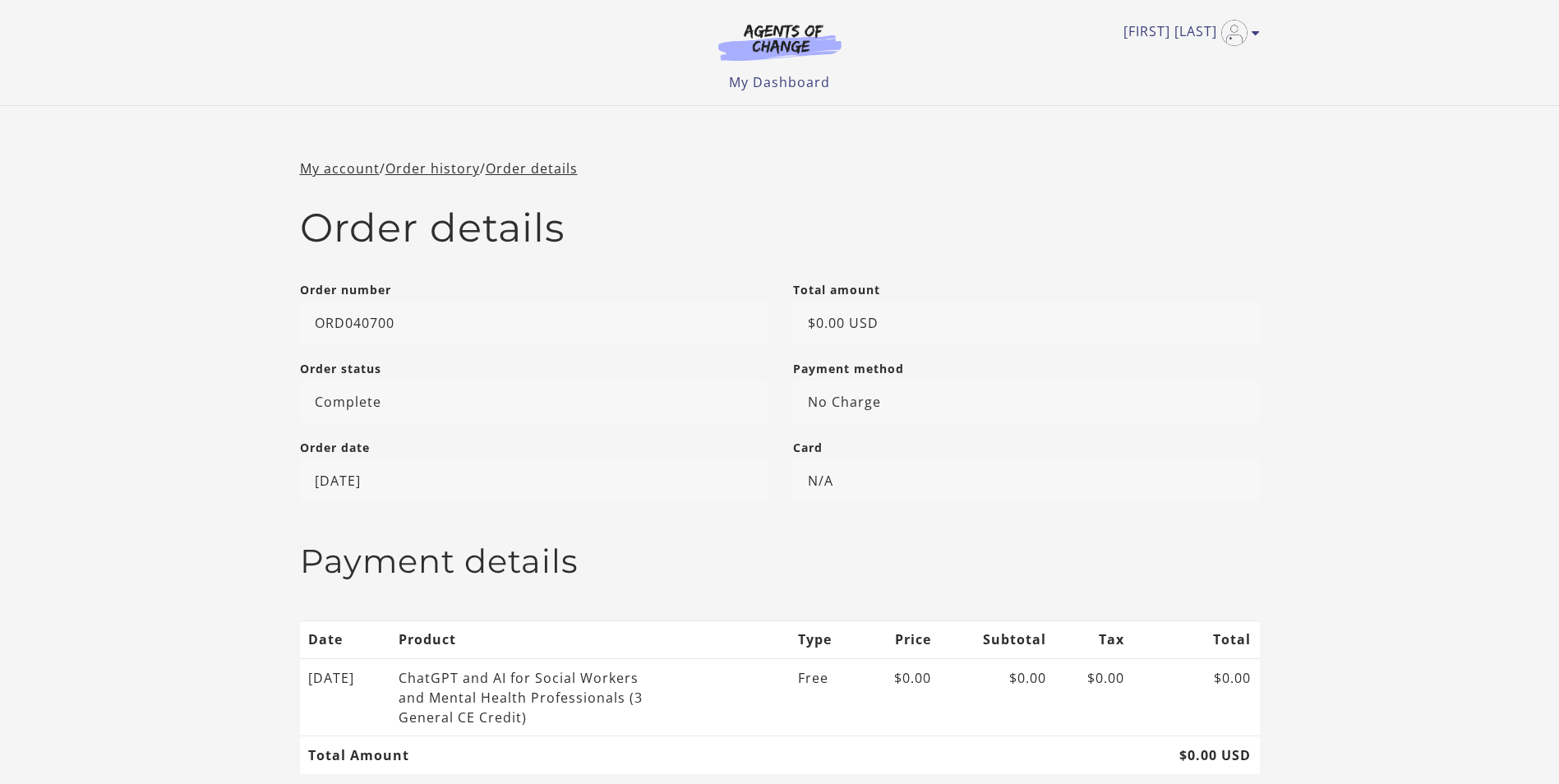 scroll, scrollTop: 0, scrollLeft: 0, axis: both 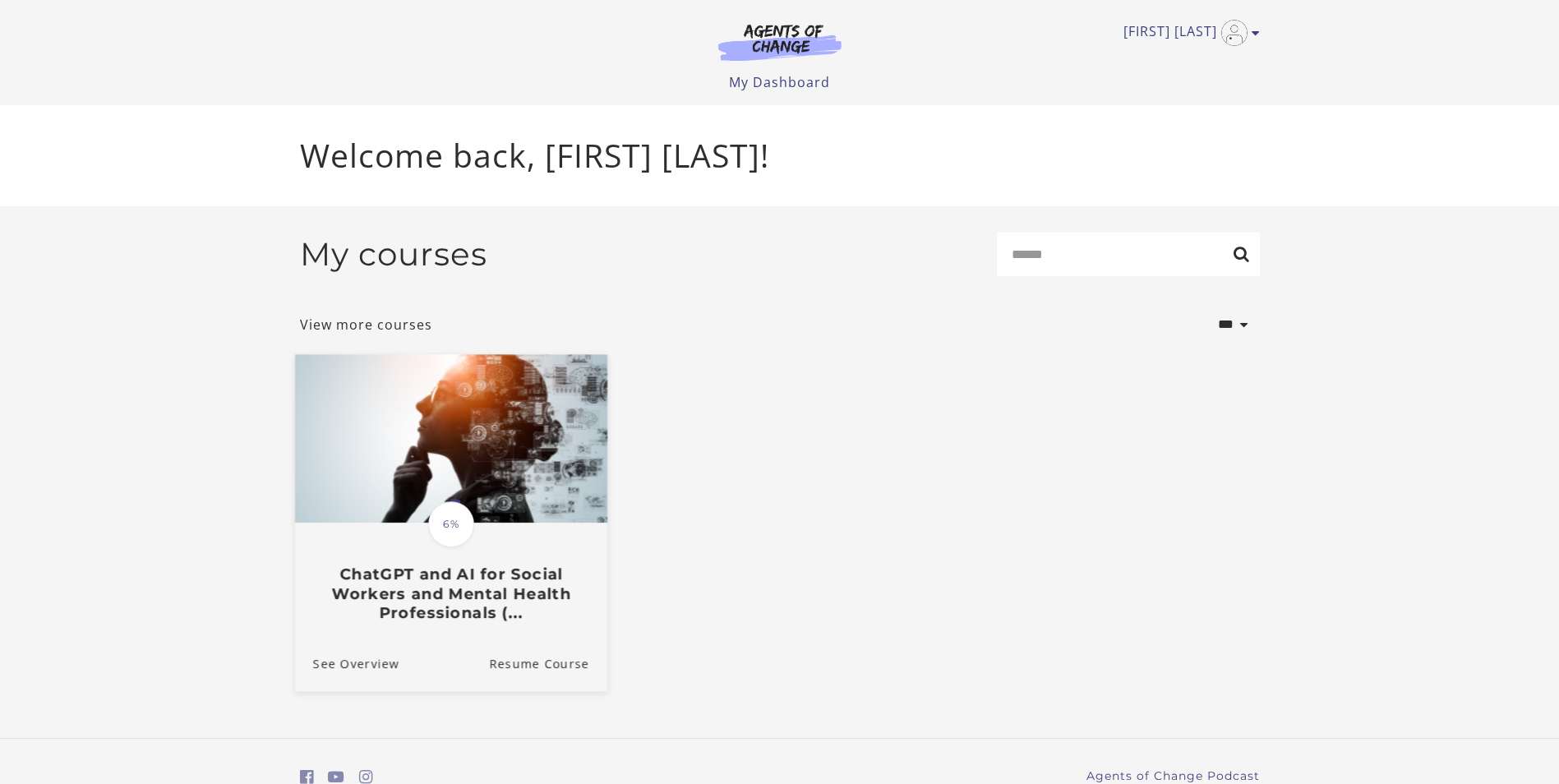 click at bounding box center (450, 438) 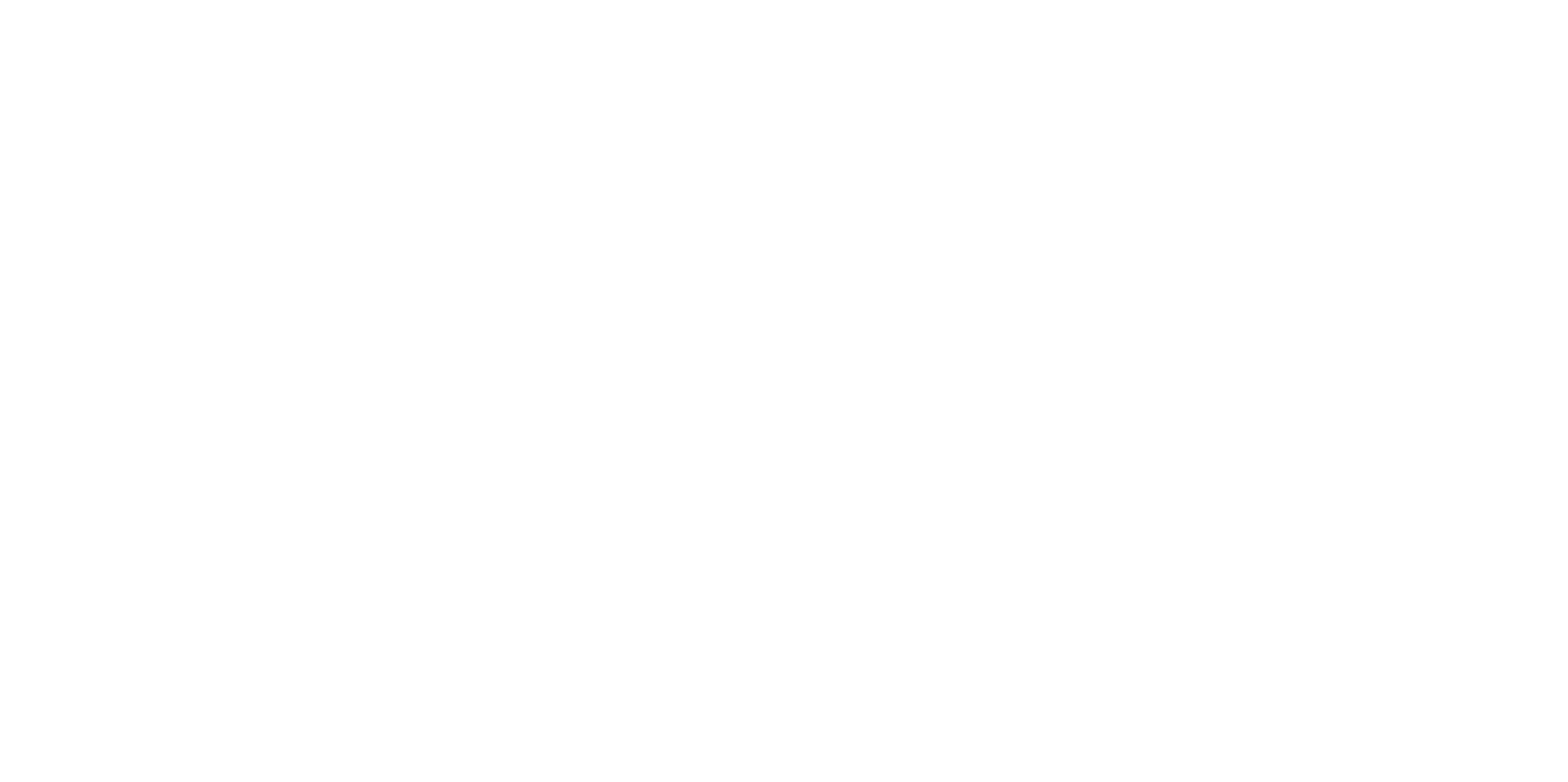 scroll, scrollTop: 0, scrollLeft: 0, axis: both 